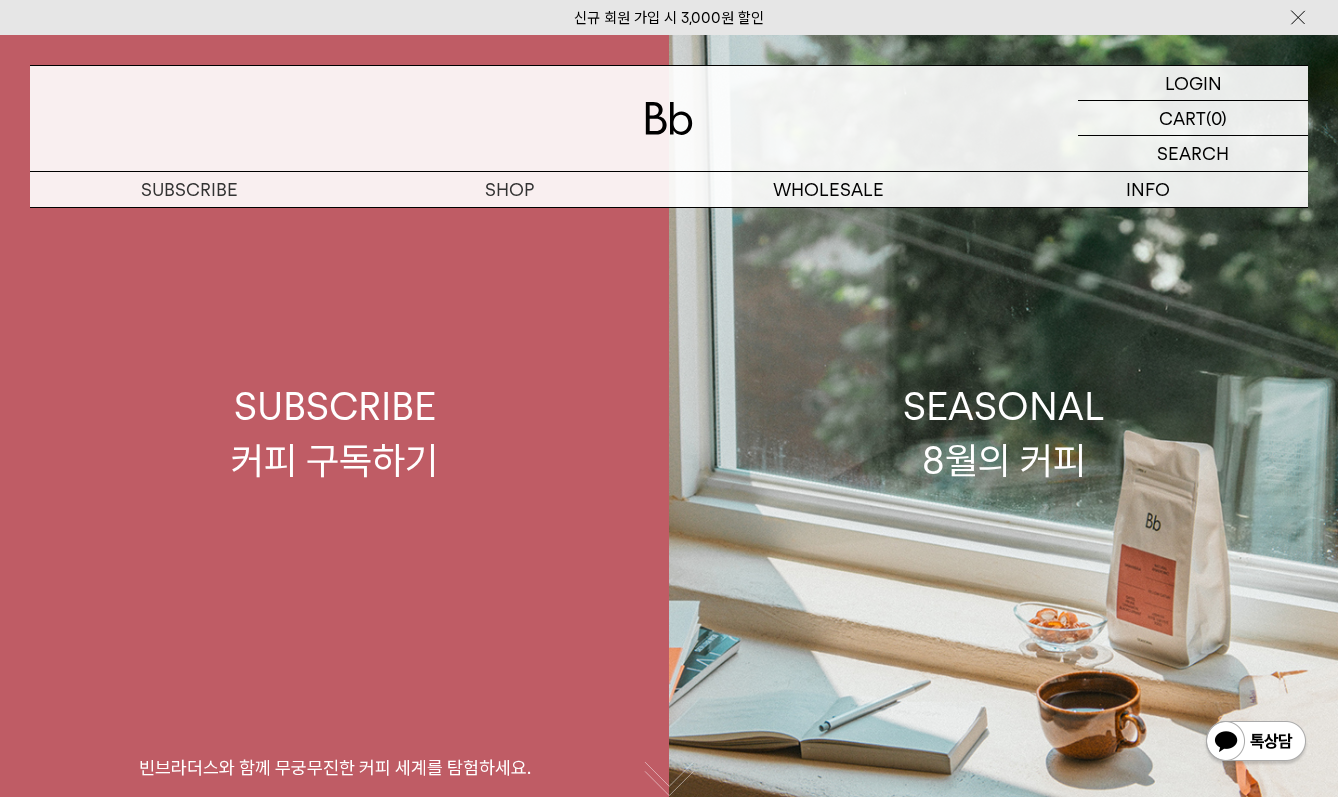 scroll, scrollTop: 0, scrollLeft: 0, axis: both 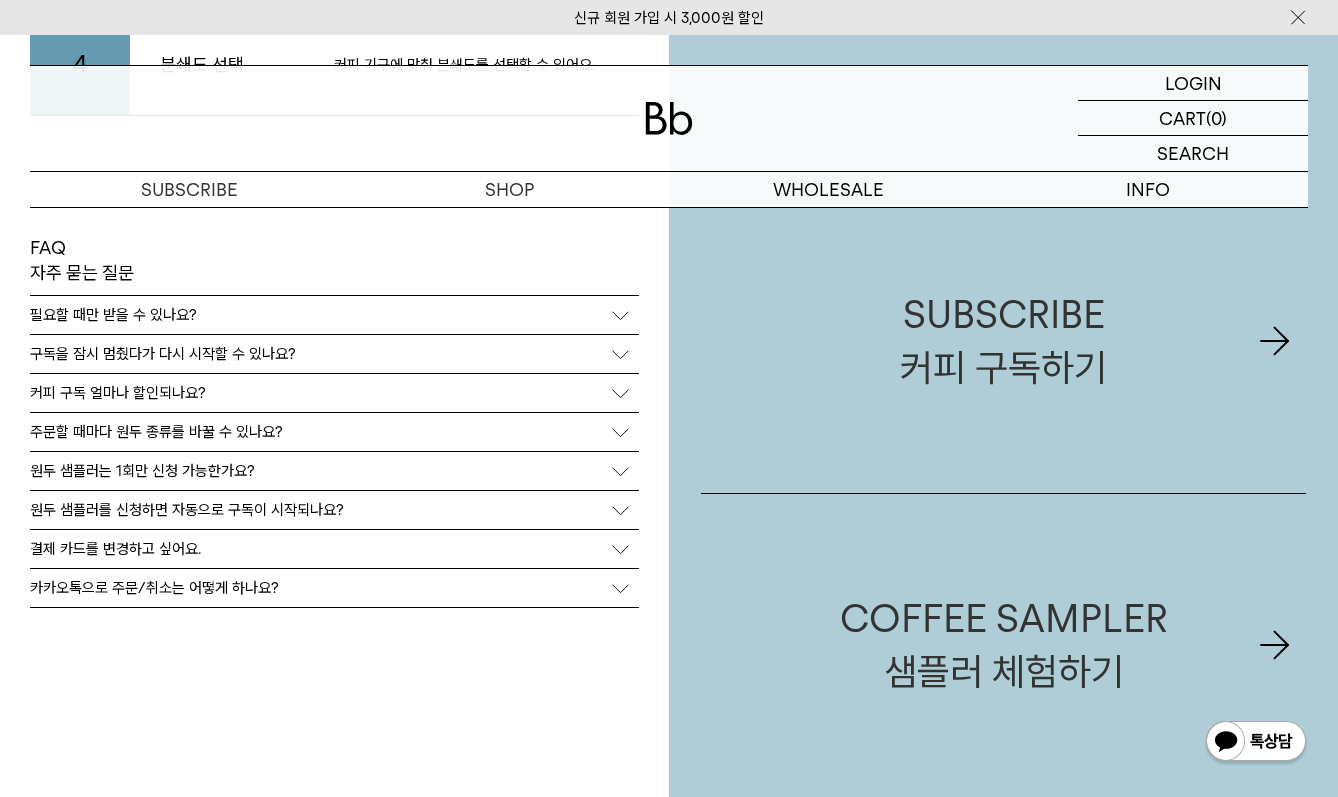 click on "구독을 잠시 멈췄다가 다시 시작할 수 있나요?" at bounding box center (163, 354) 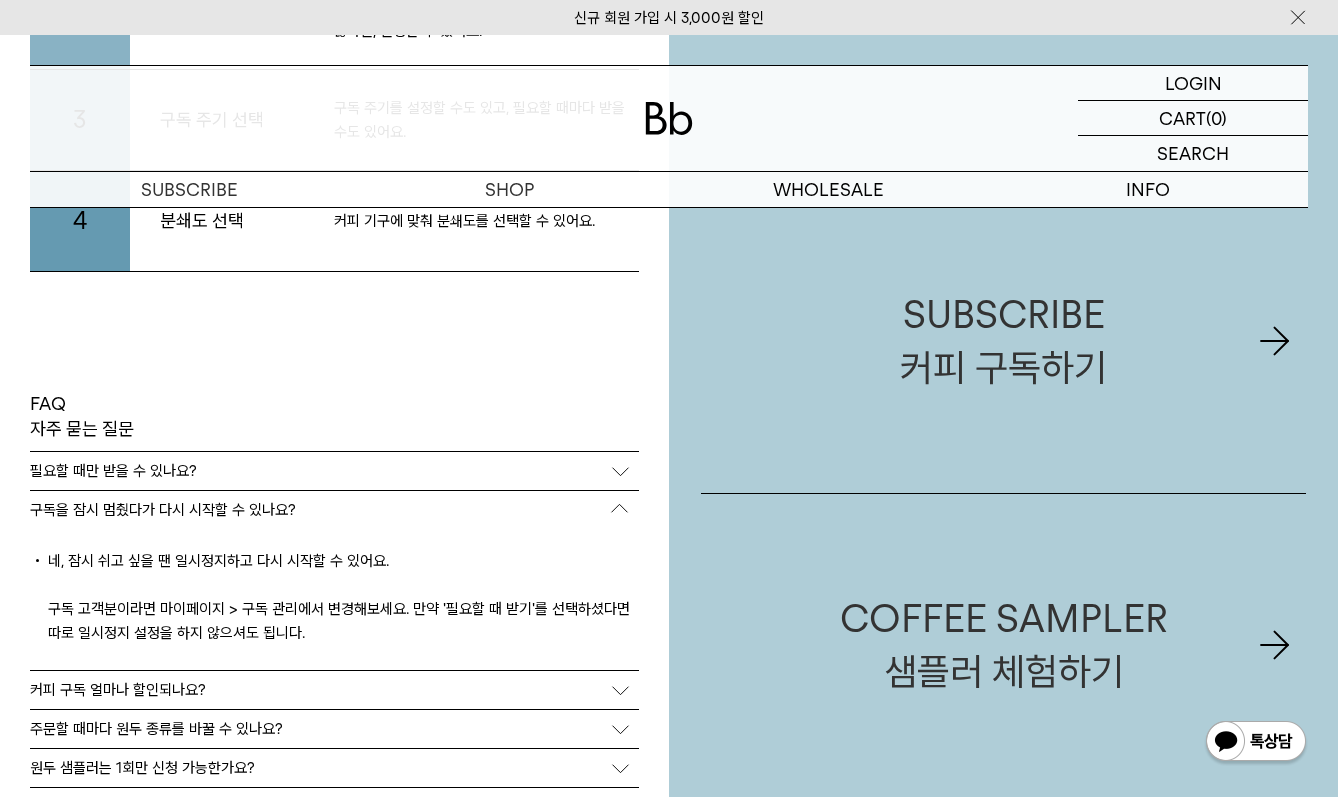 scroll, scrollTop: 4343, scrollLeft: 0, axis: vertical 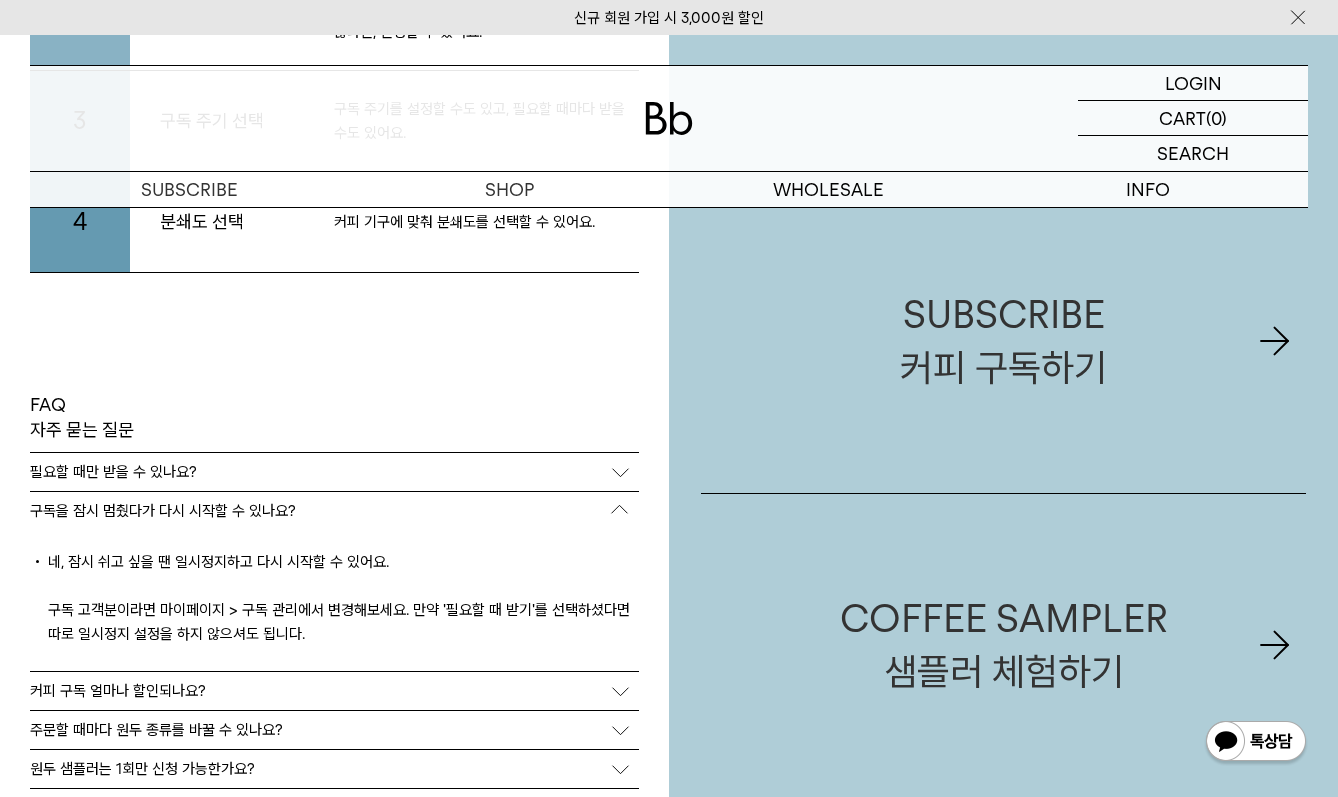click on "구독을 잠시 멈췄다가 다시 시작할 수 있나요?" at bounding box center [163, 511] 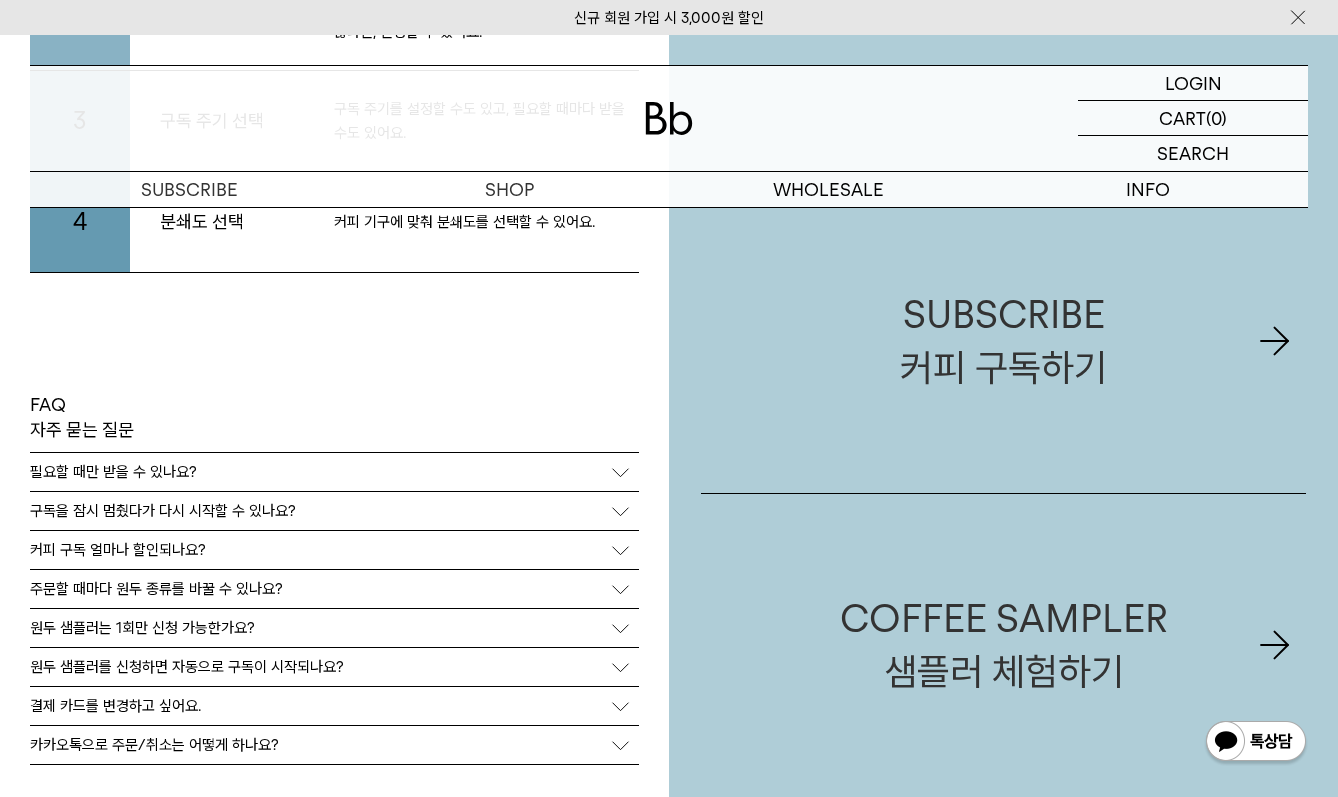 click on "커피 구독 얼마나 할인되나요?" at bounding box center [118, 550] 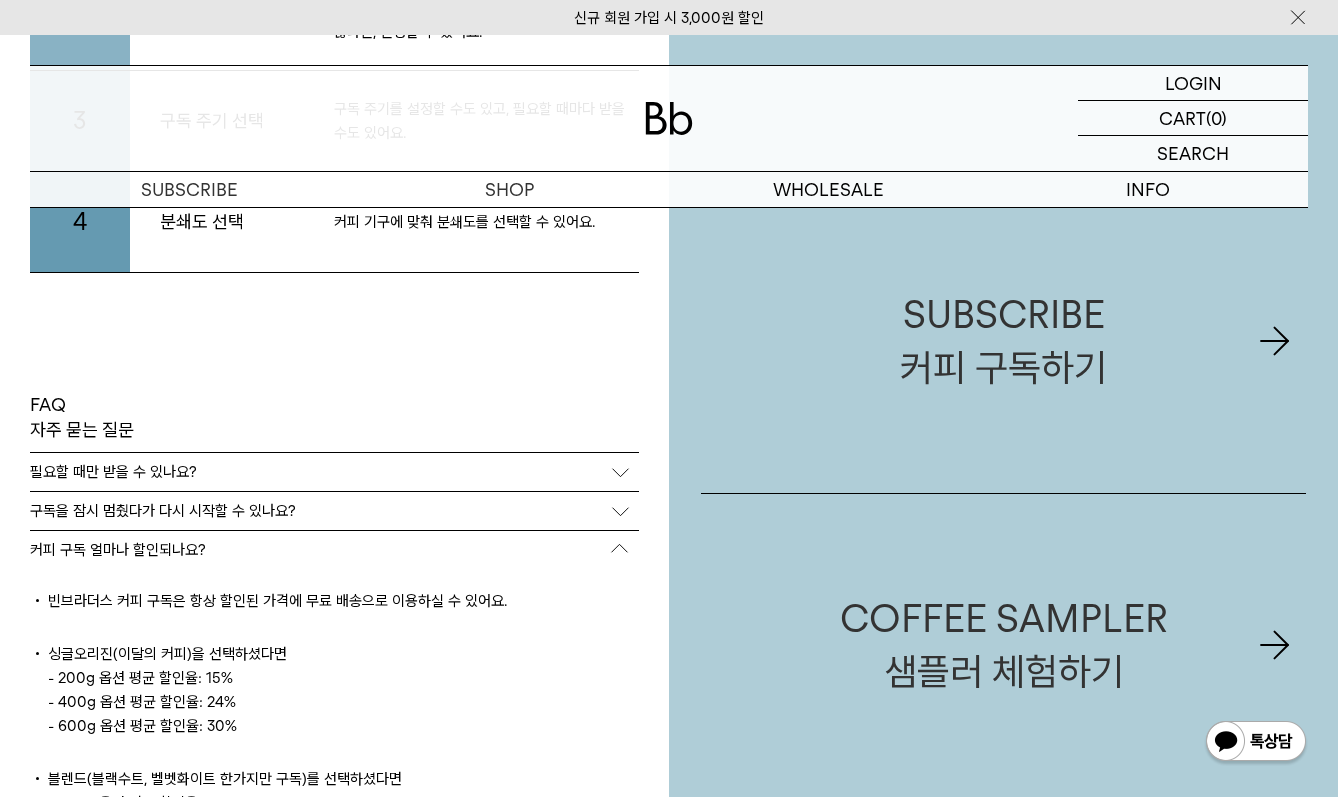 click on "커피 구독 얼마나 할인되나요?" at bounding box center [118, 550] 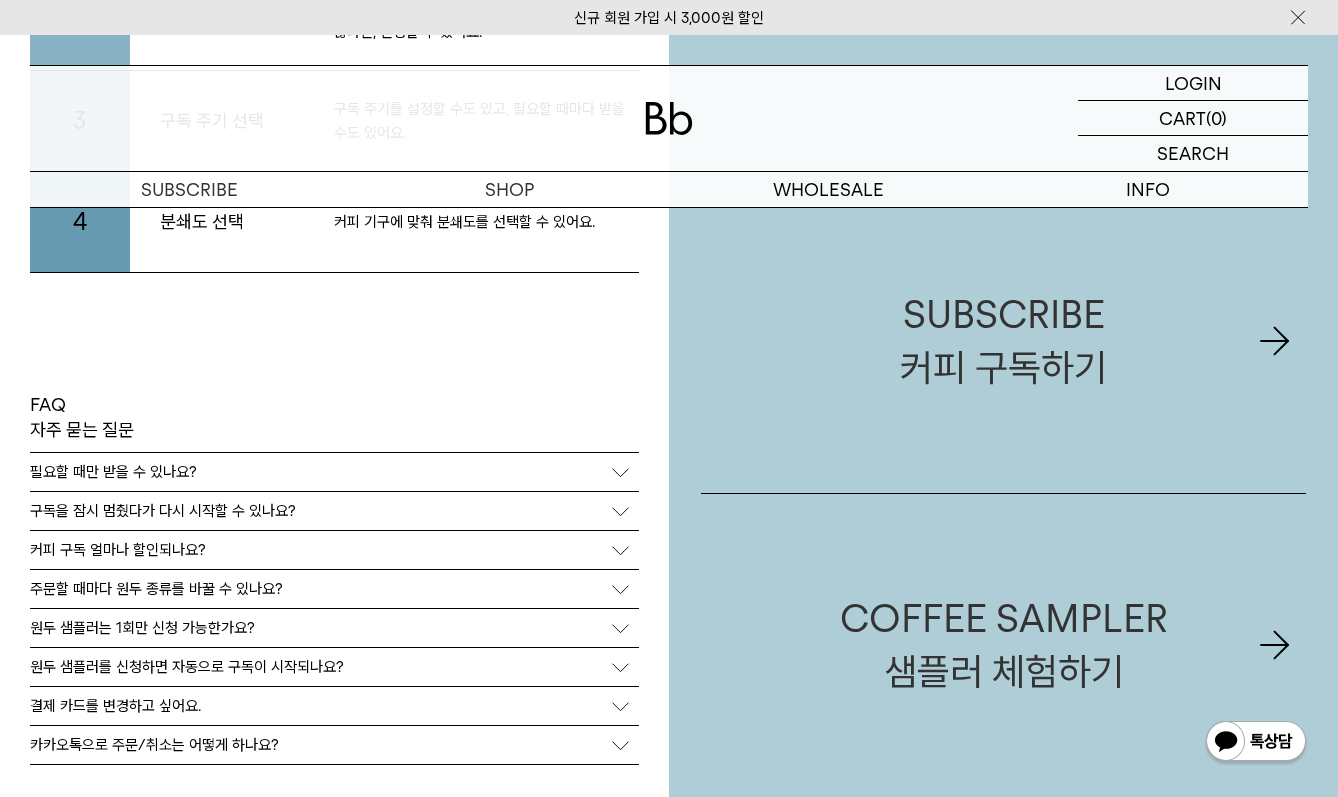 click on "주문할 때마다 원두 종류를 바꿀 수 있나요?" at bounding box center [156, 589] 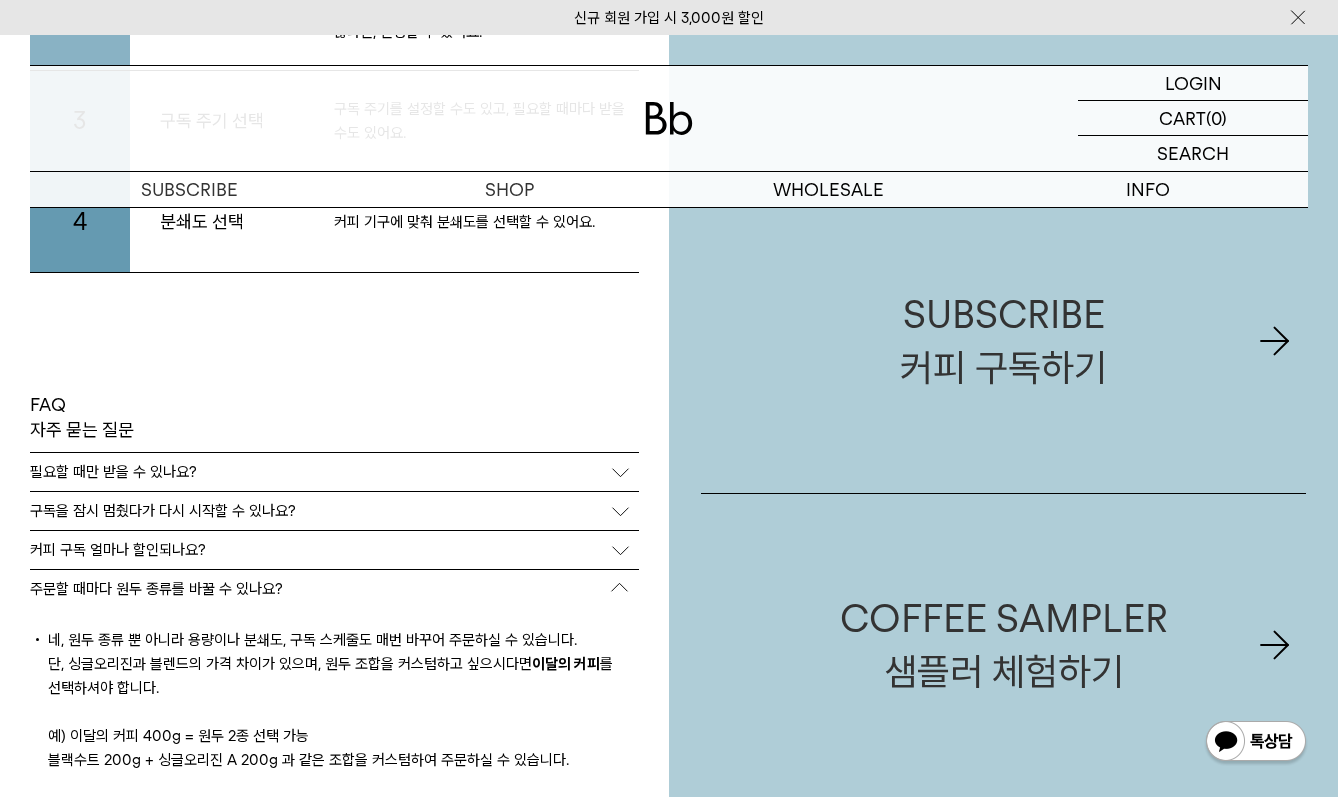 click on "주문할 때마다 원두 종류를 바꿀 수 있나요?" at bounding box center (156, 589) 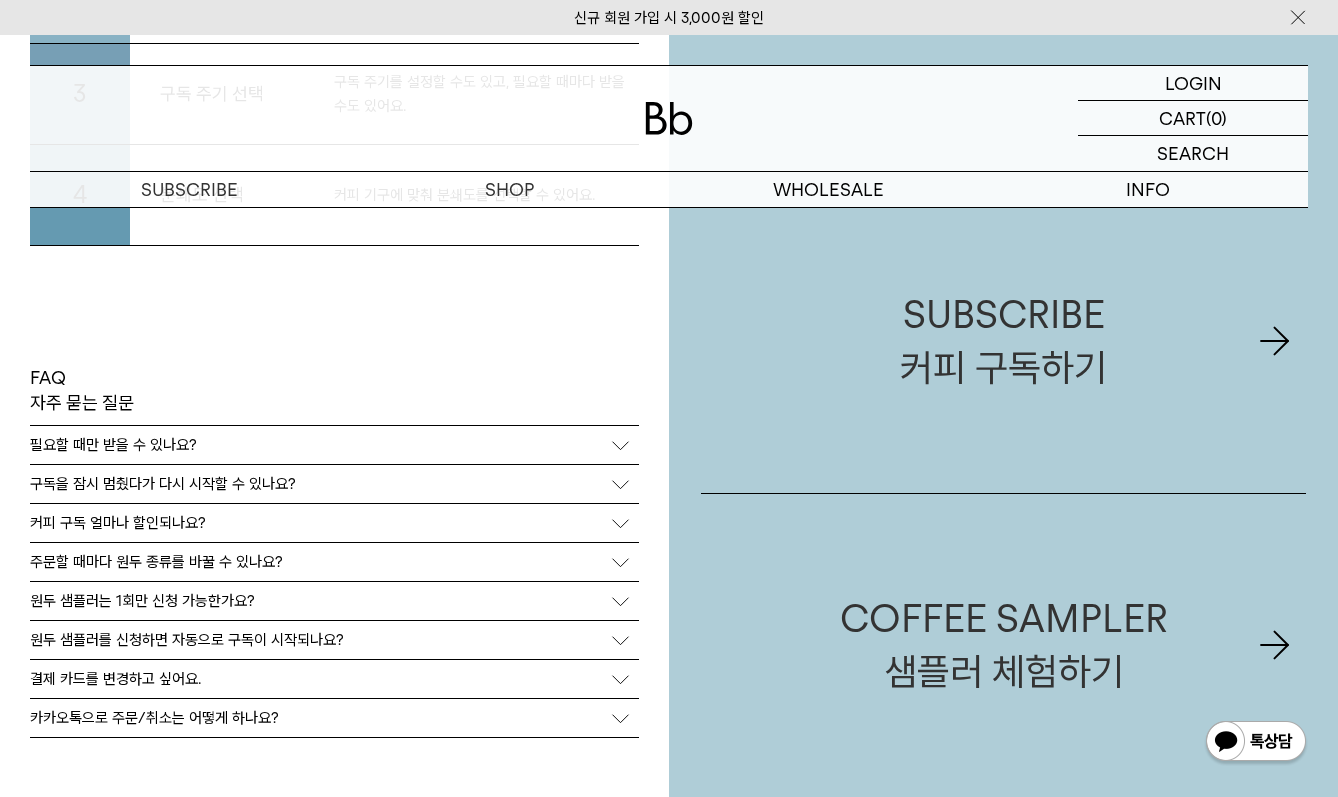 scroll, scrollTop: 4343, scrollLeft: 0, axis: vertical 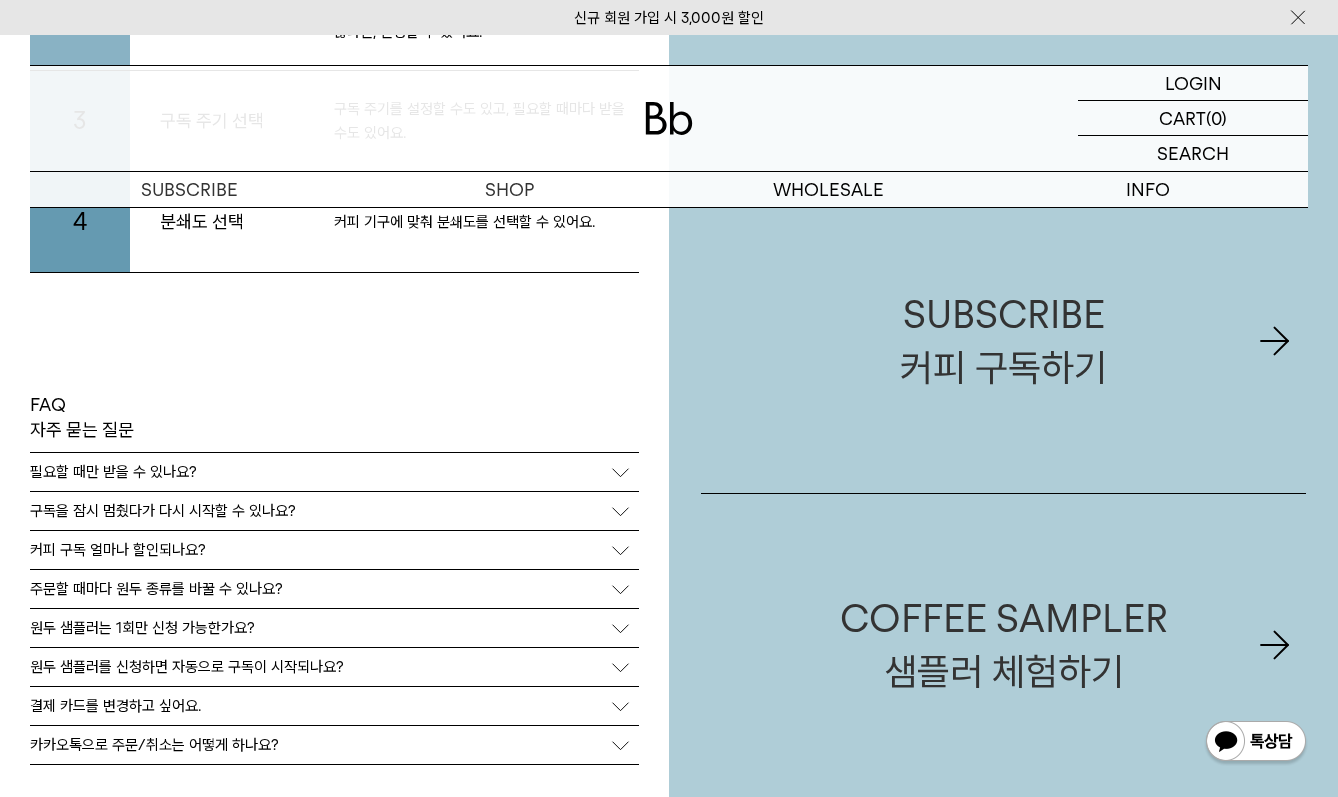 click on "원두 샘플러는 1회만 신청 가능한가요?" at bounding box center [142, 628] 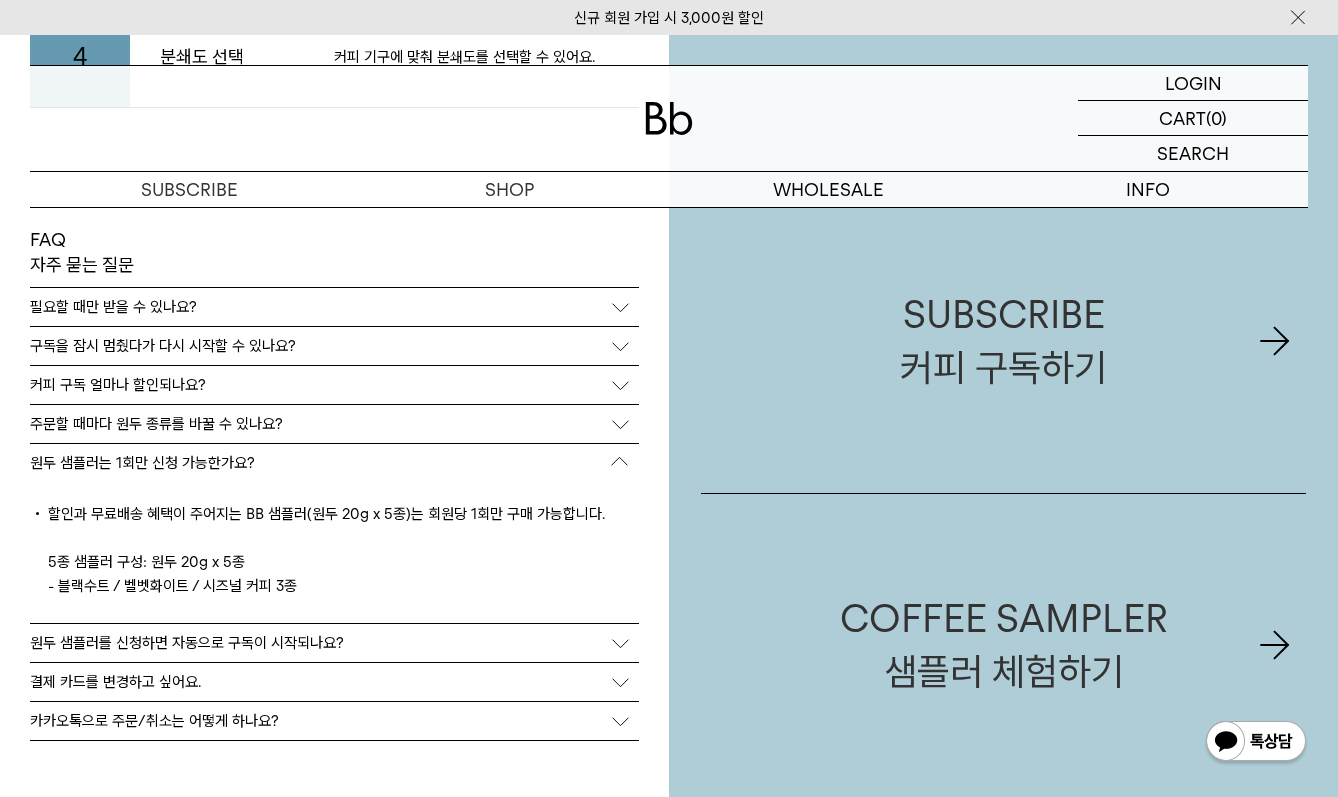 scroll, scrollTop: 4543, scrollLeft: 0, axis: vertical 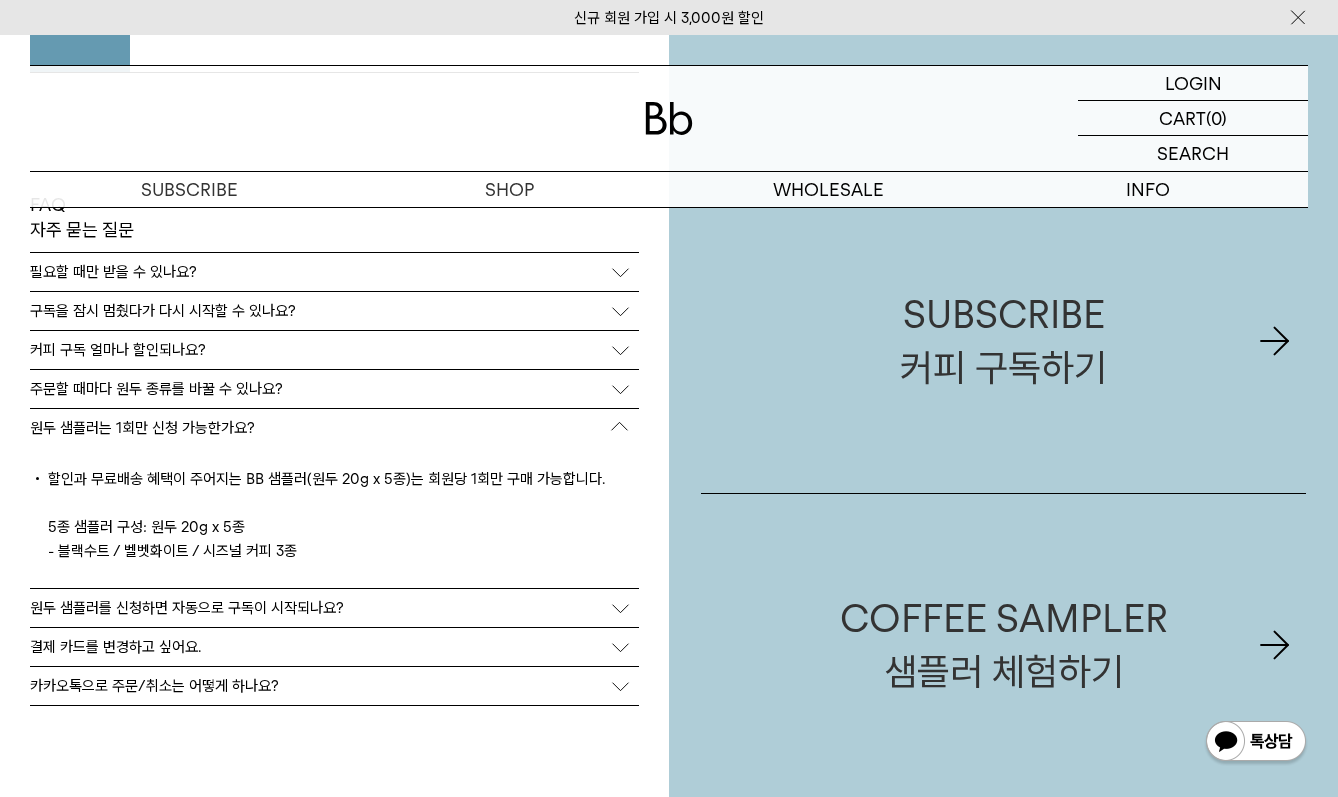 click on "카카오톡으로 주문/취소는 어떻게 하나요?" at bounding box center [334, 686] 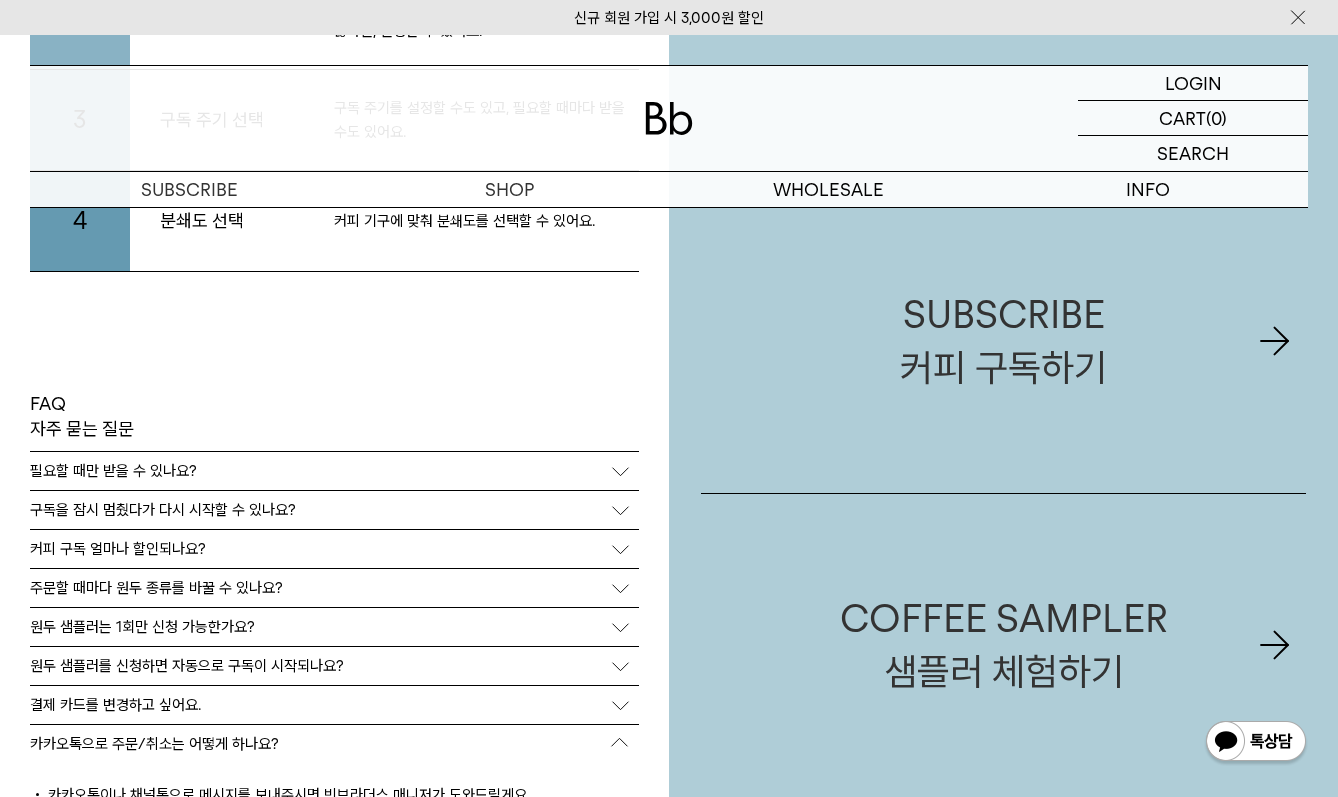 scroll, scrollTop: 4343, scrollLeft: 0, axis: vertical 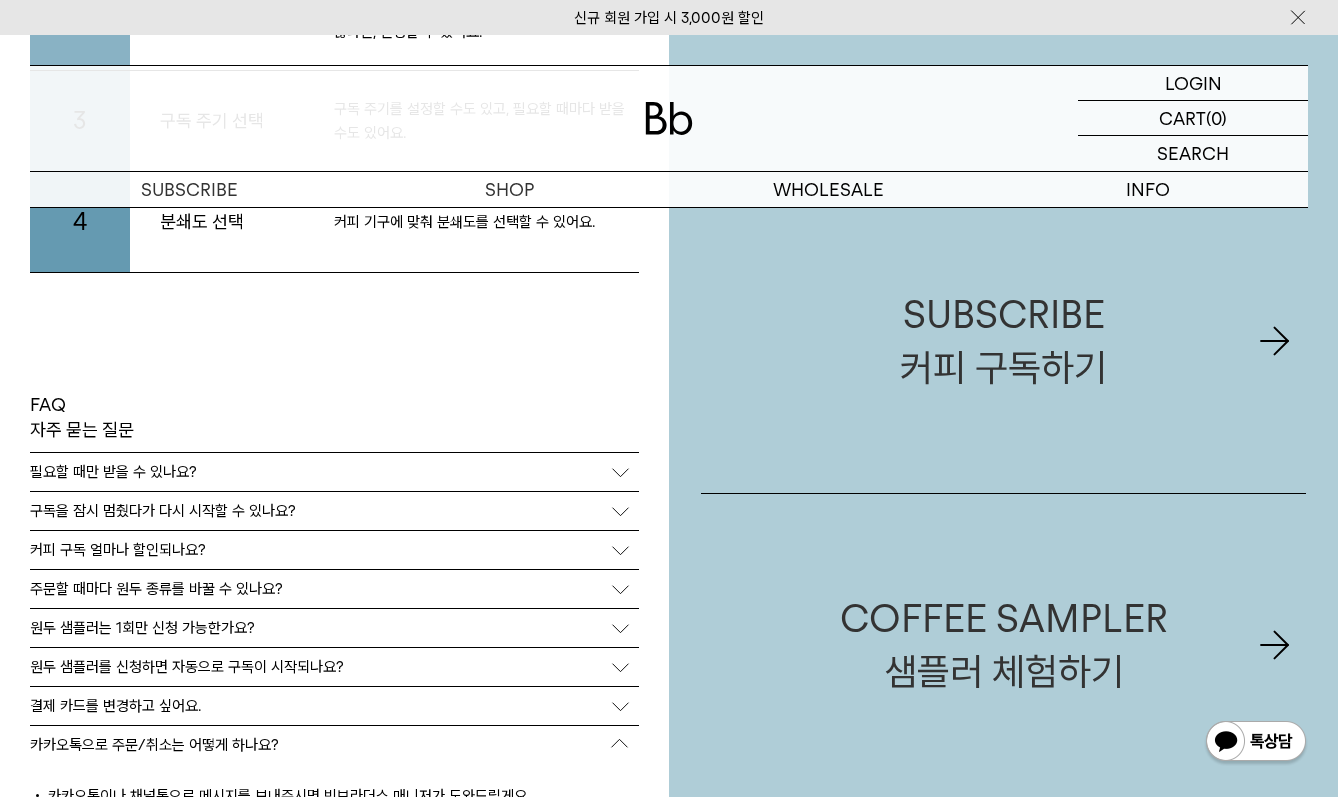 click on "원두 샘플러를 신청하면 자동으로 구독이 시작되나요?" at bounding box center (187, 667) 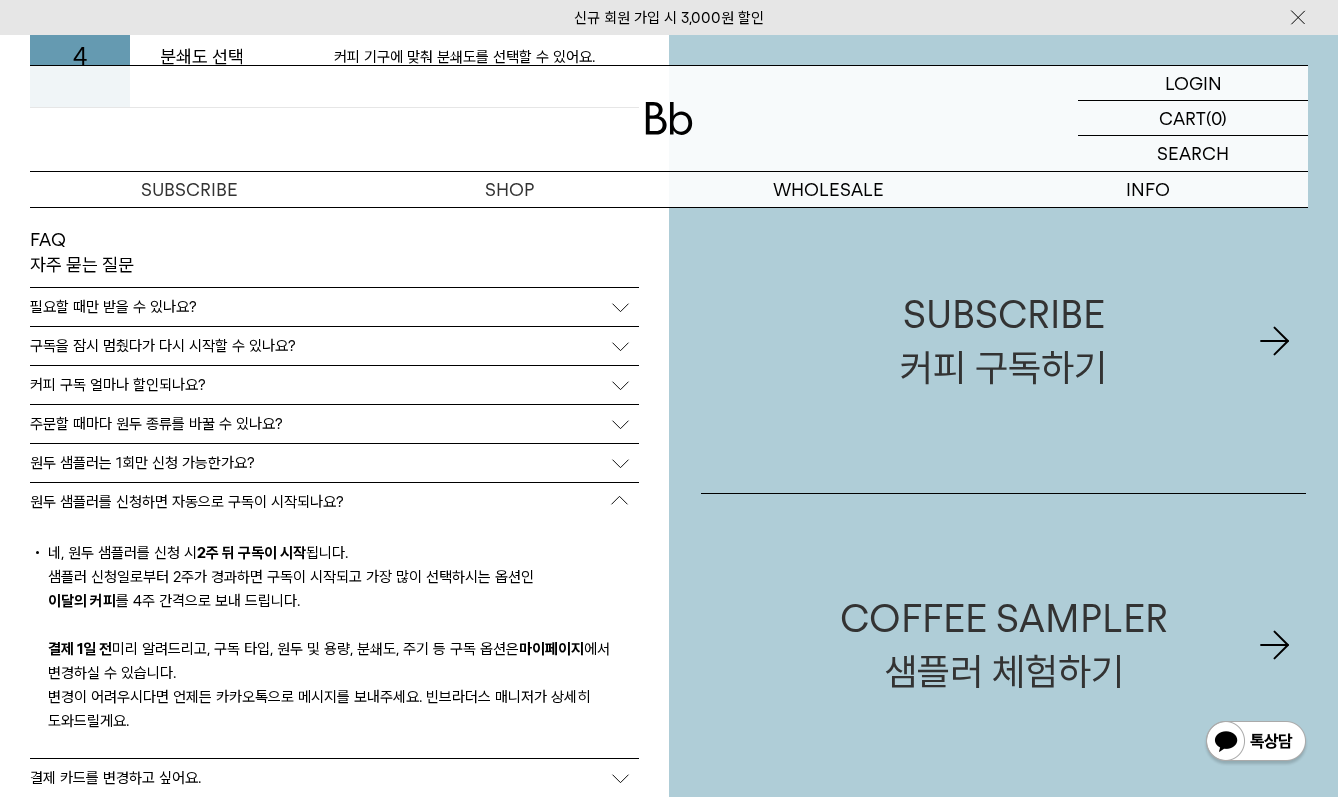 scroll, scrollTop: 4537, scrollLeft: 0, axis: vertical 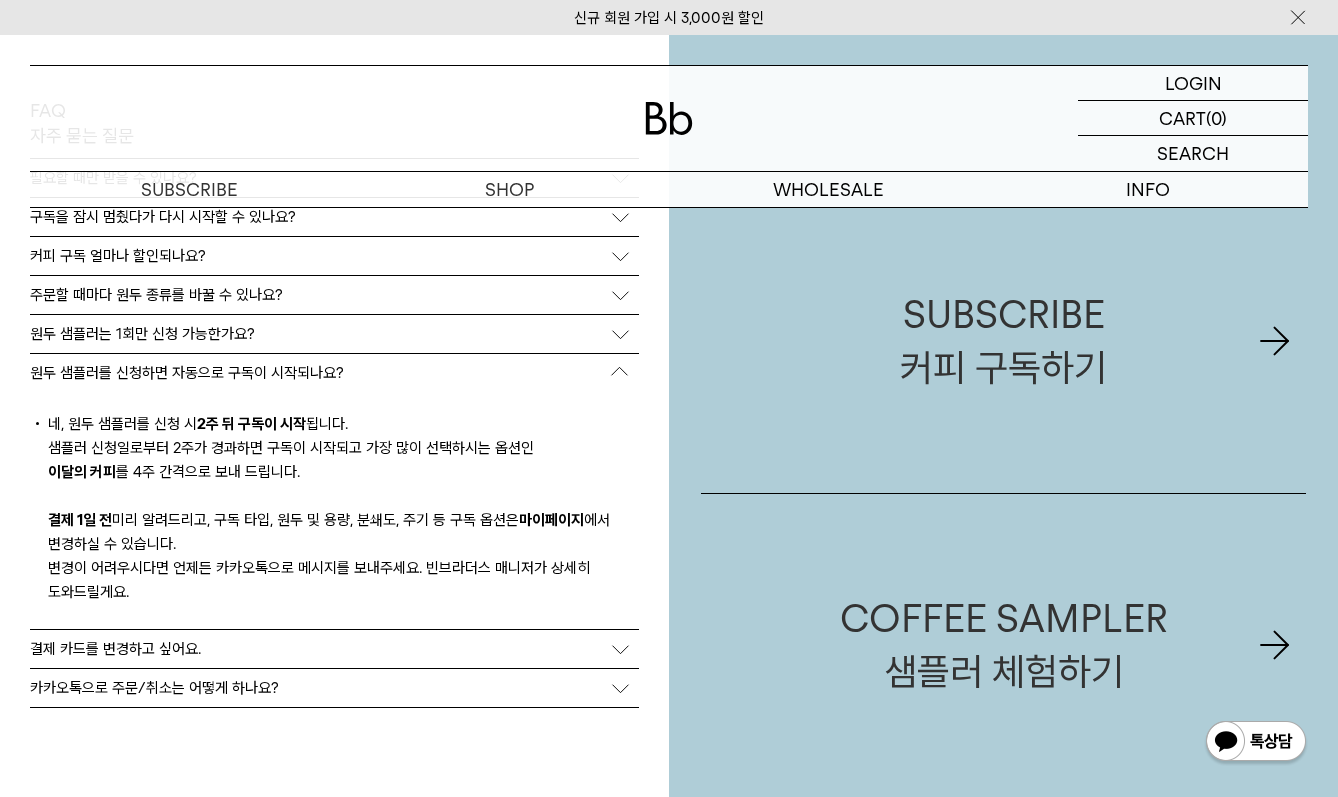 click on "결제 카드를 변경하고 싶어요." at bounding box center (334, 649) 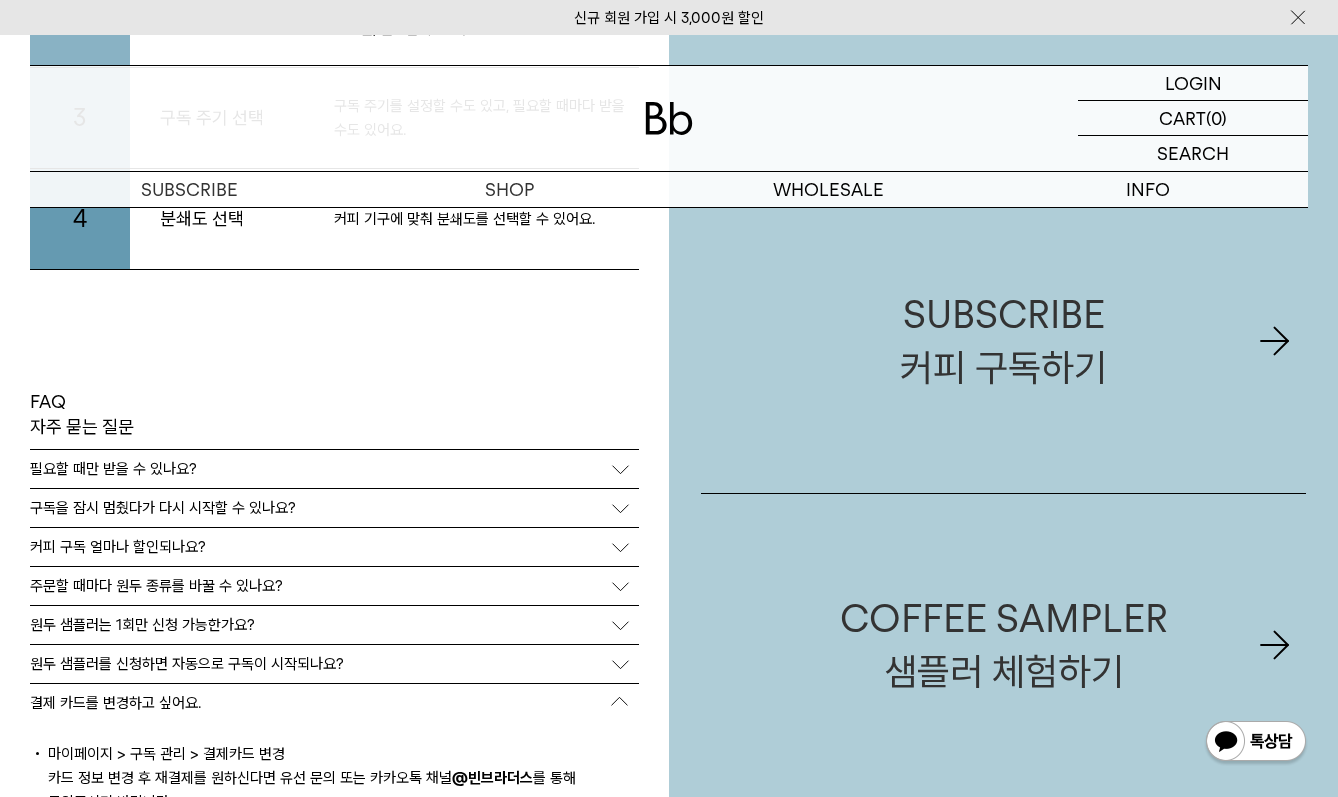 scroll, scrollTop: 4343, scrollLeft: 0, axis: vertical 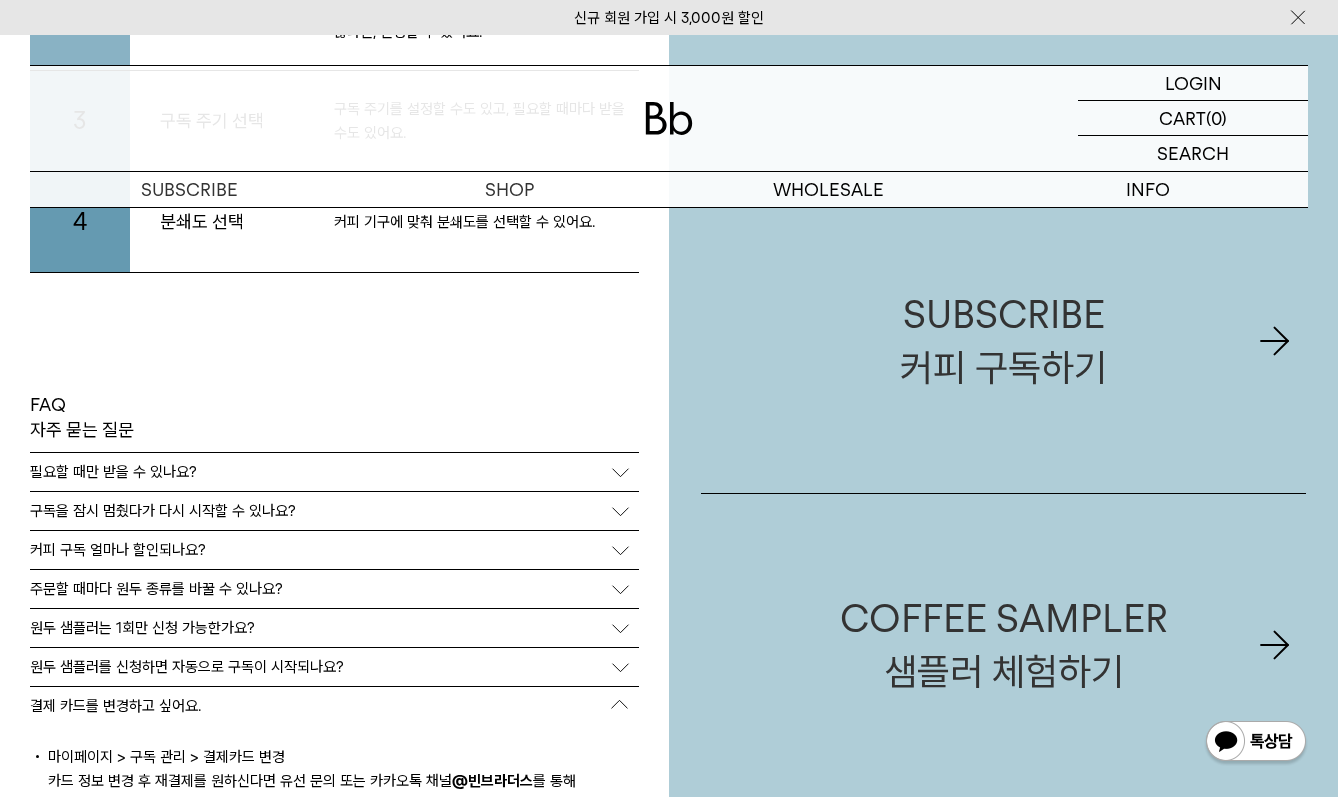 click on "원두 샘플러는 1회만 신청 가능한가요?" at bounding box center (142, 628) 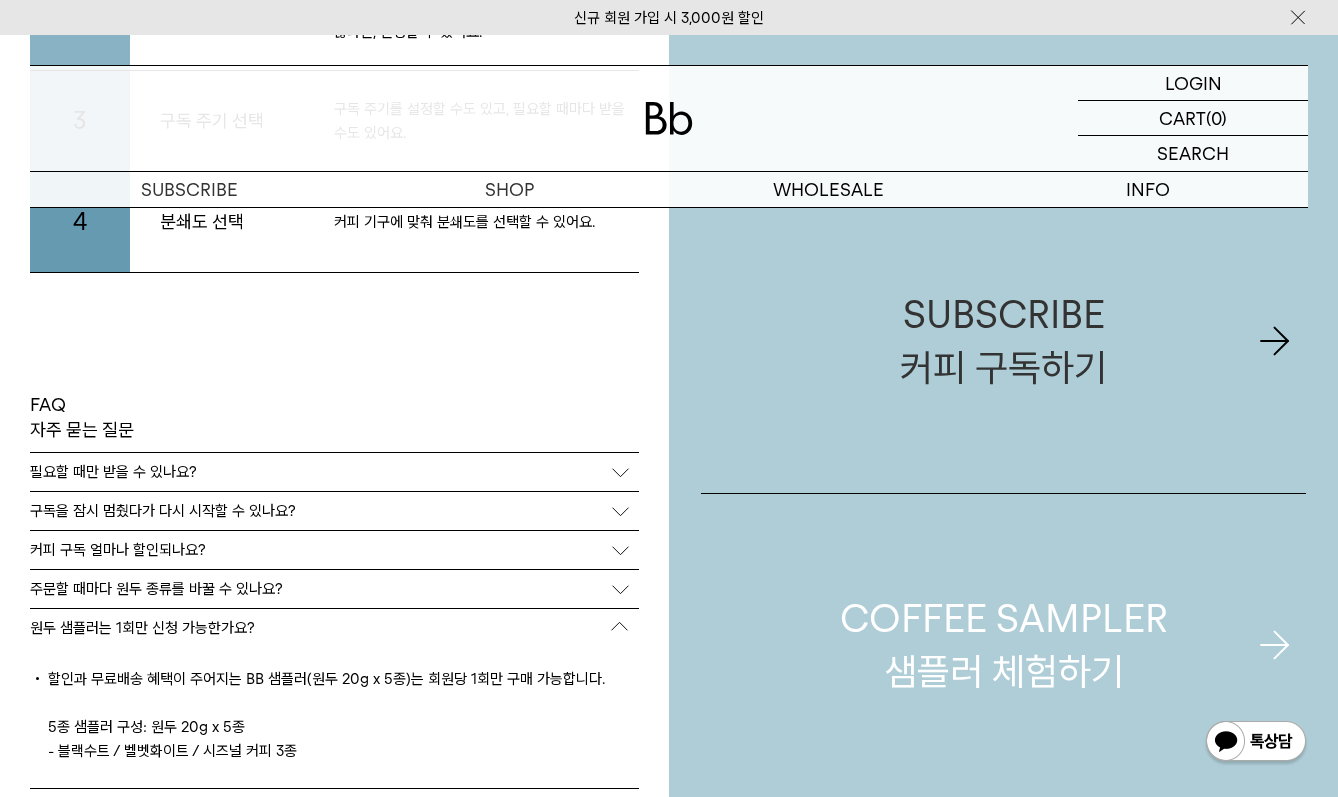 click on "COFFEE SAMPLER  샘플러 체험하기" at bounding box center [1004, 645] 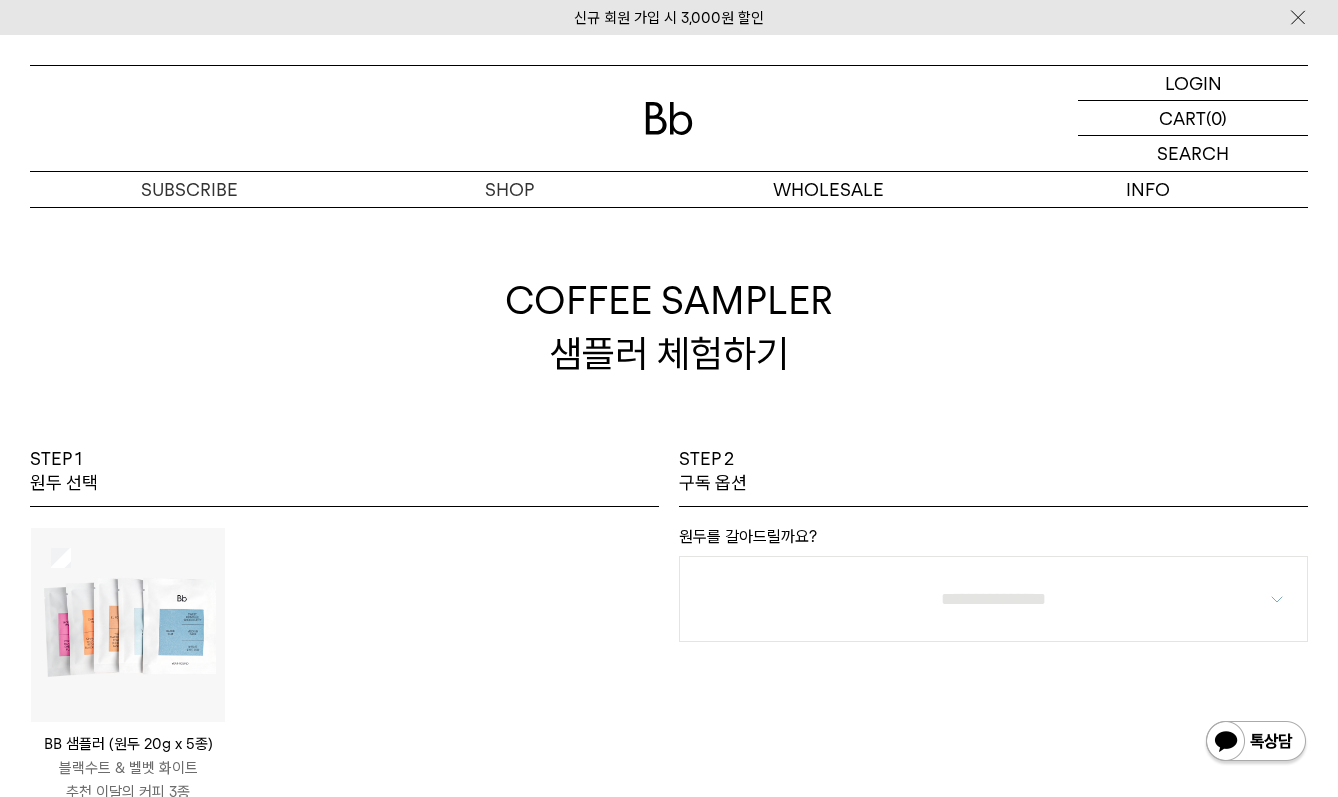 scroll, scrollTop: 0, scrollLeft: 0, axis: both 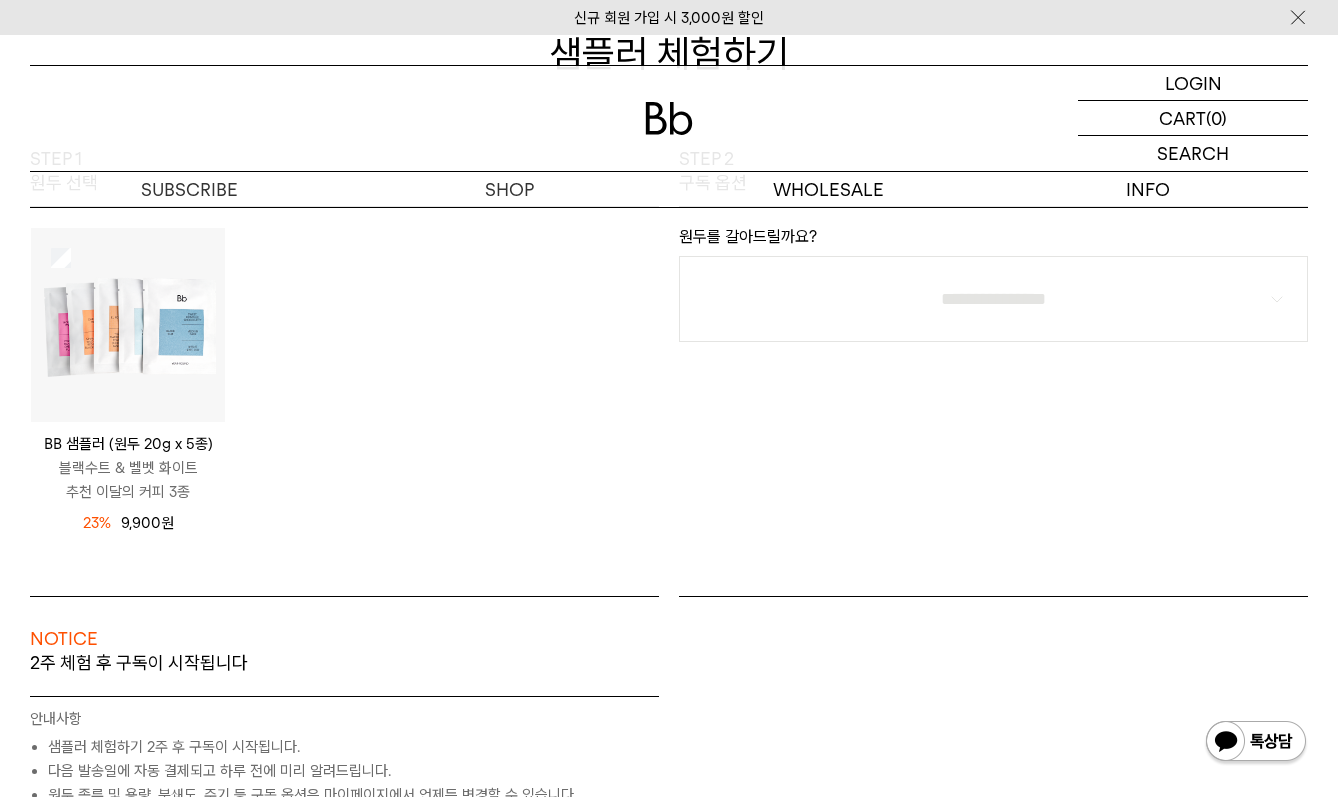 click at bounding box center (128, 325) 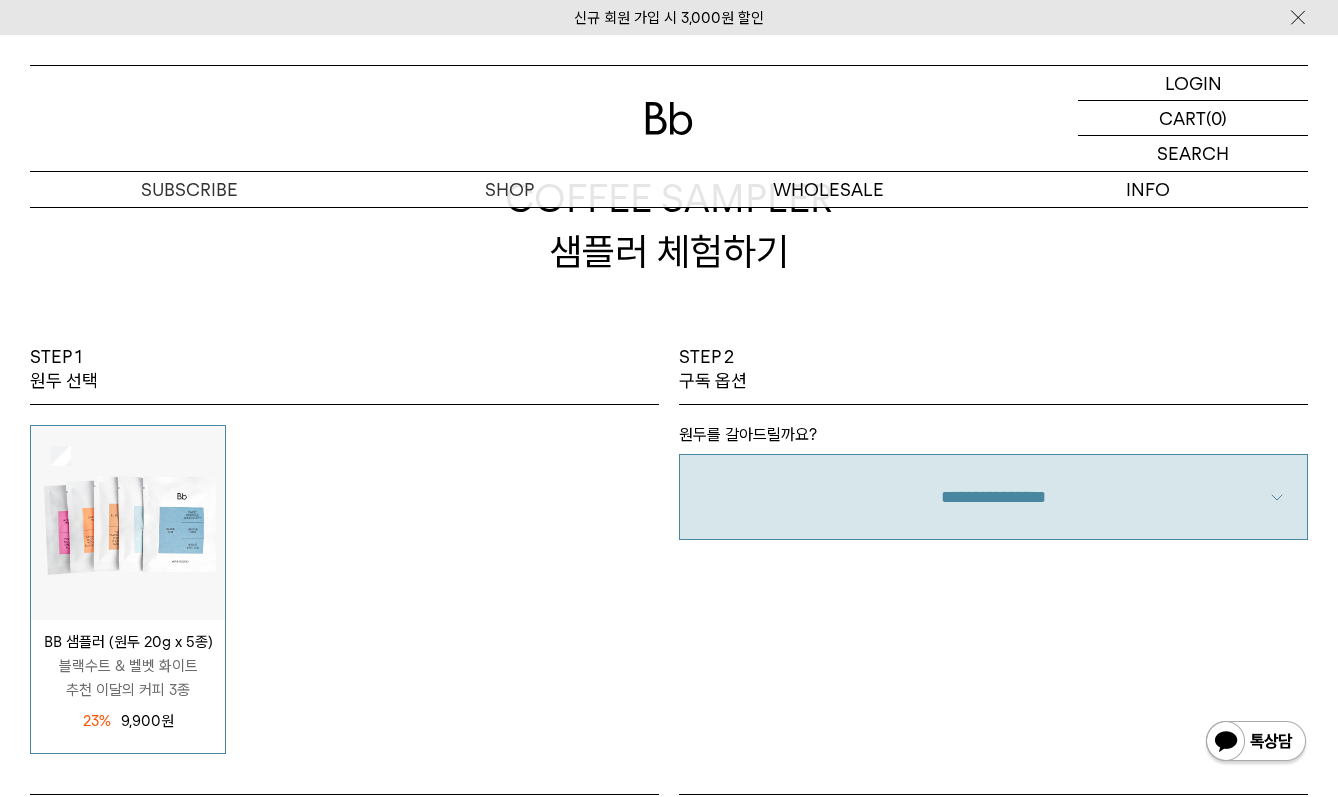 scroll, scrollTop: 100, scrollLeft: 0, axis: vertical 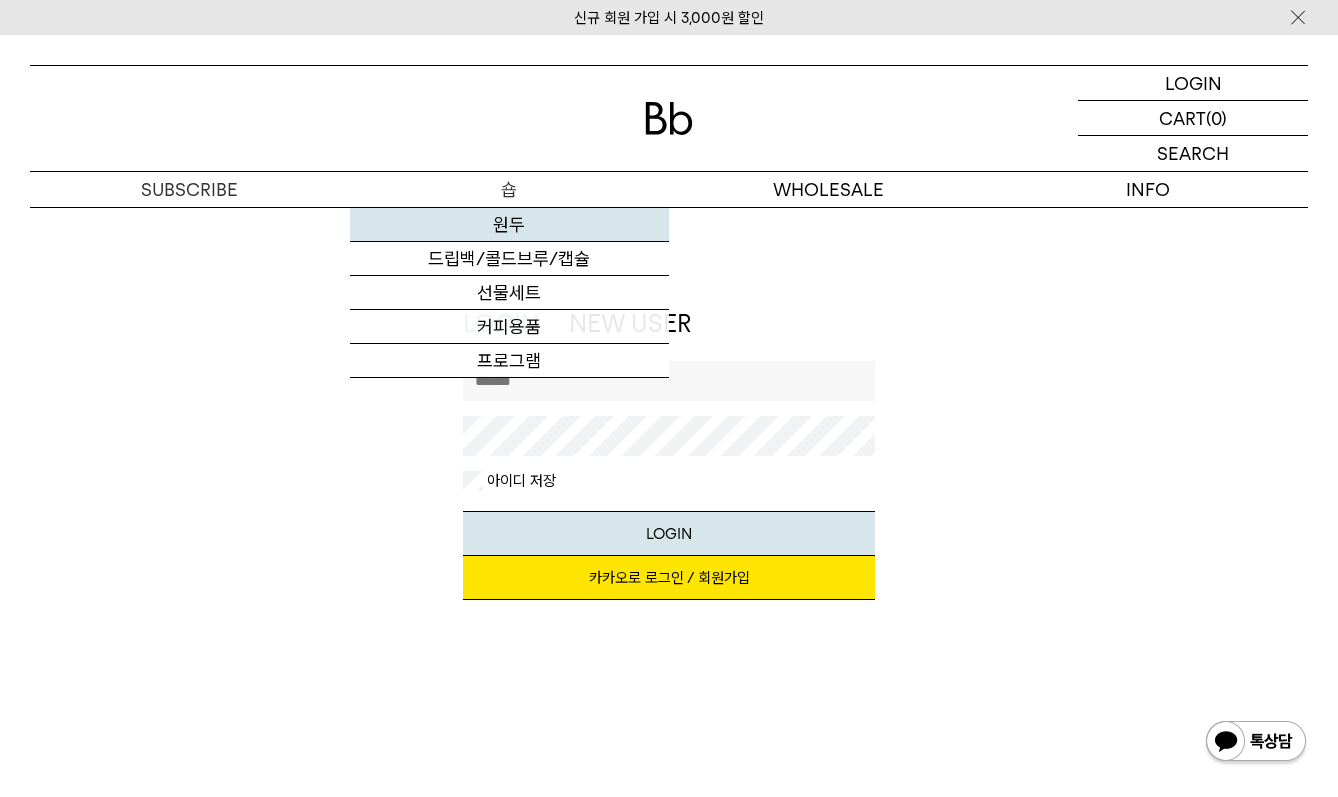 click on "원두" at bounding box center [510, 225] 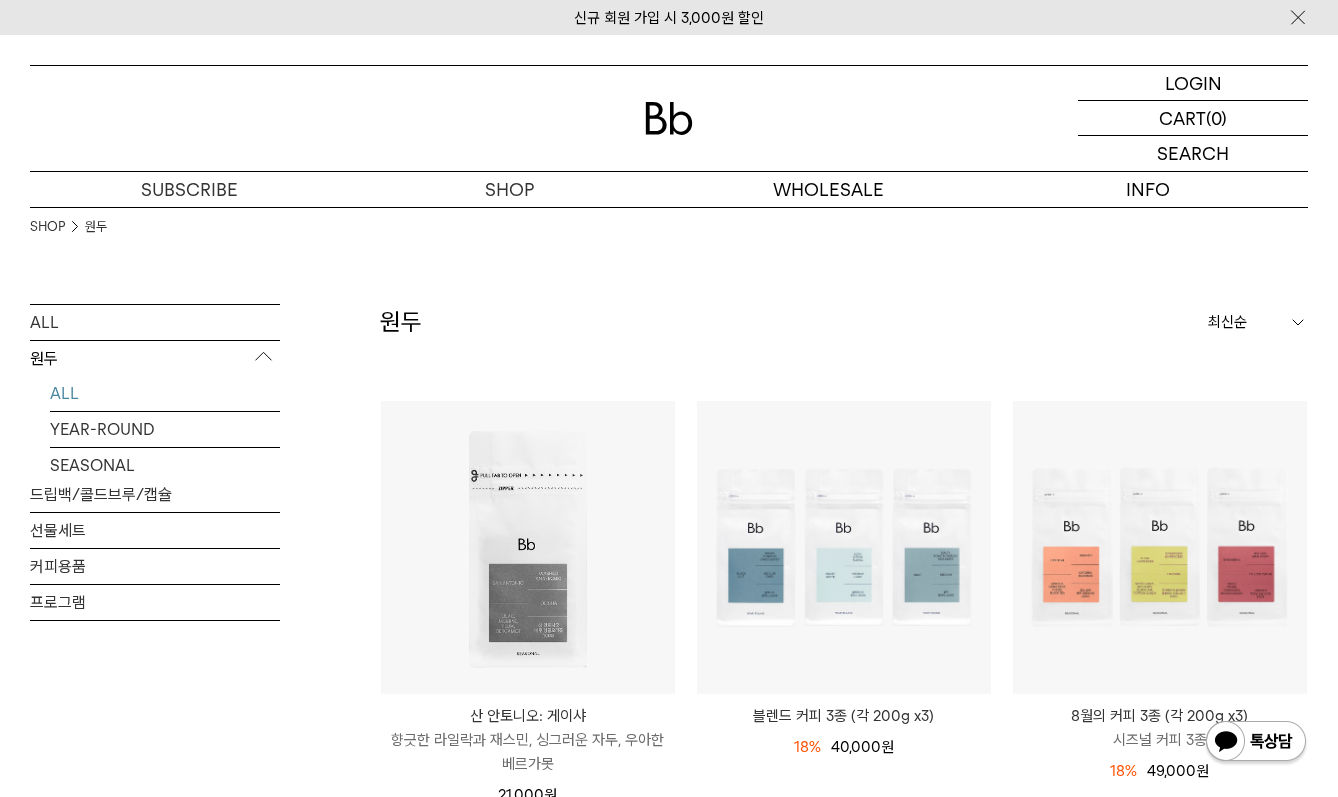 scroll, scrollTop: 0, scrollLeft: 0, axis: both 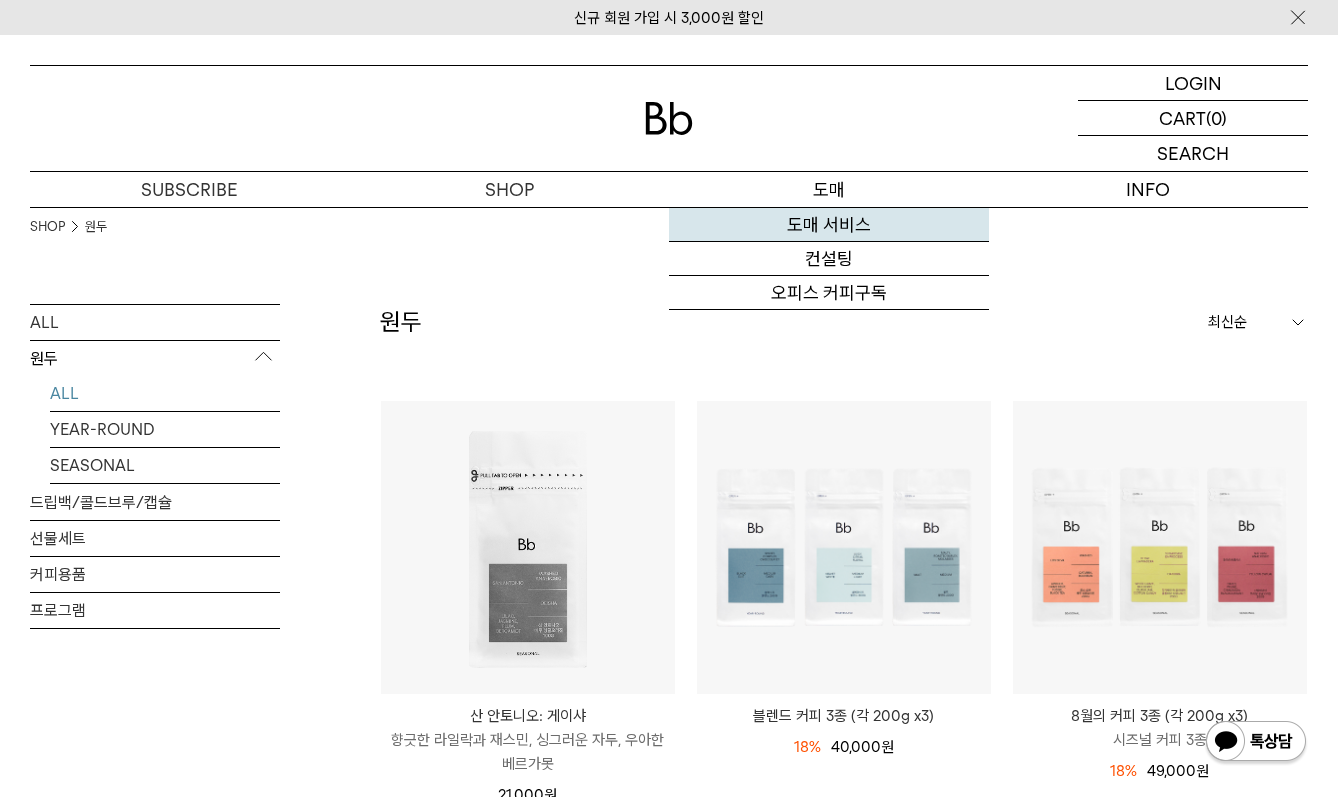 click on "도매 서비스" at bounding box center (829, 225) 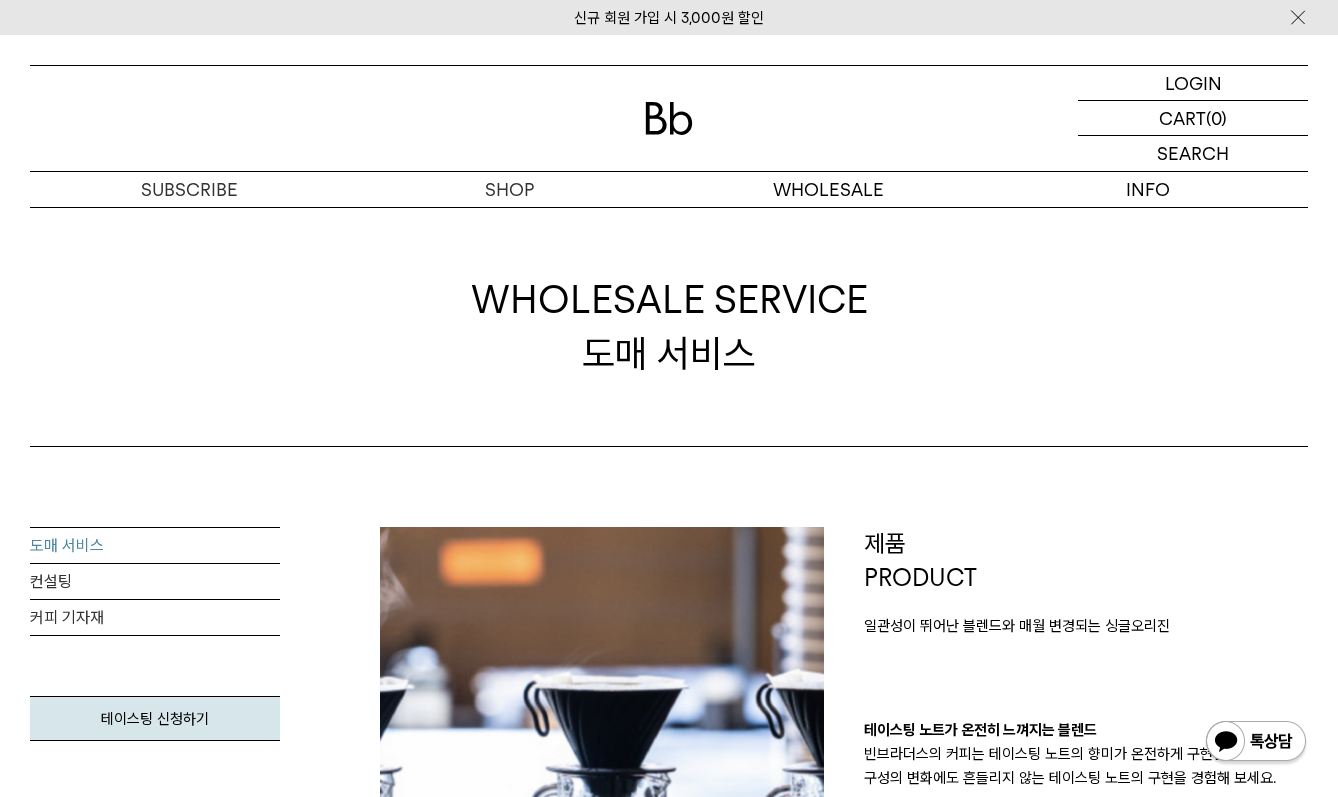 scroll, scrollTop: 0, scrollLeft: 0, axis: both 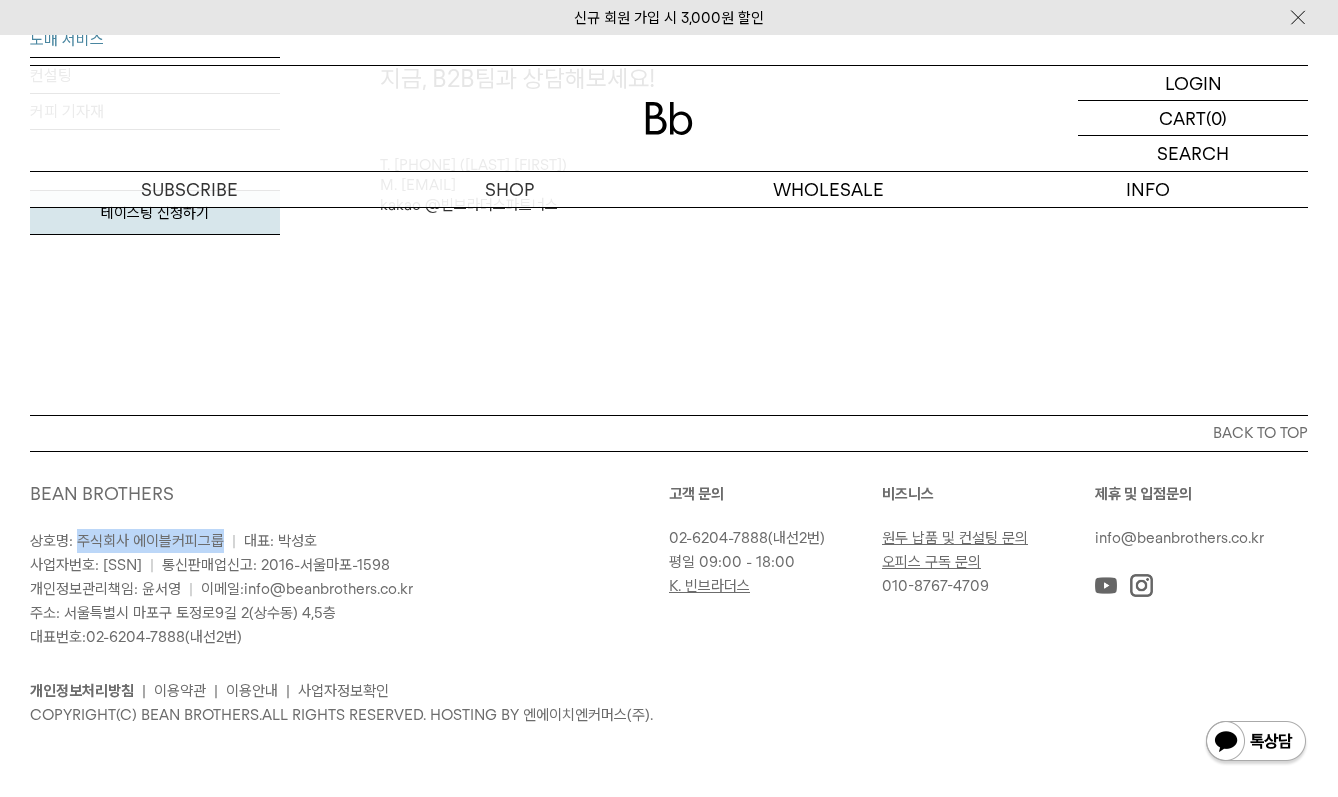 drag, startPoint x: 226, startPoint y: 540, endPoint x: 78, endPoint y: 533, distance: 148.16545 